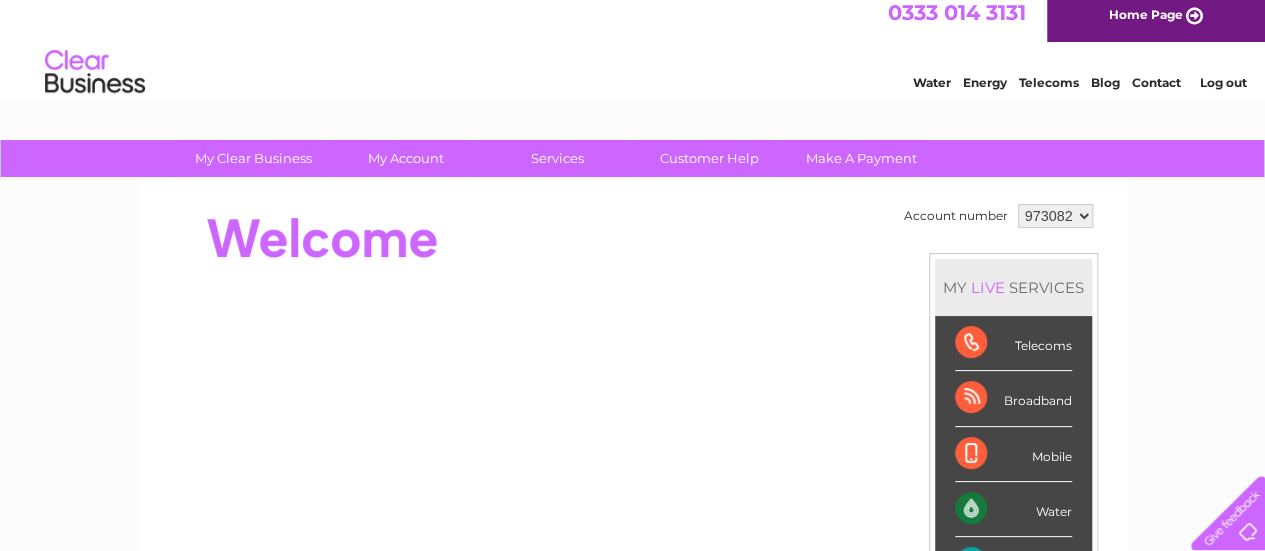 scroll, scrollTop: 0, scrollLeft: 0, axis: both 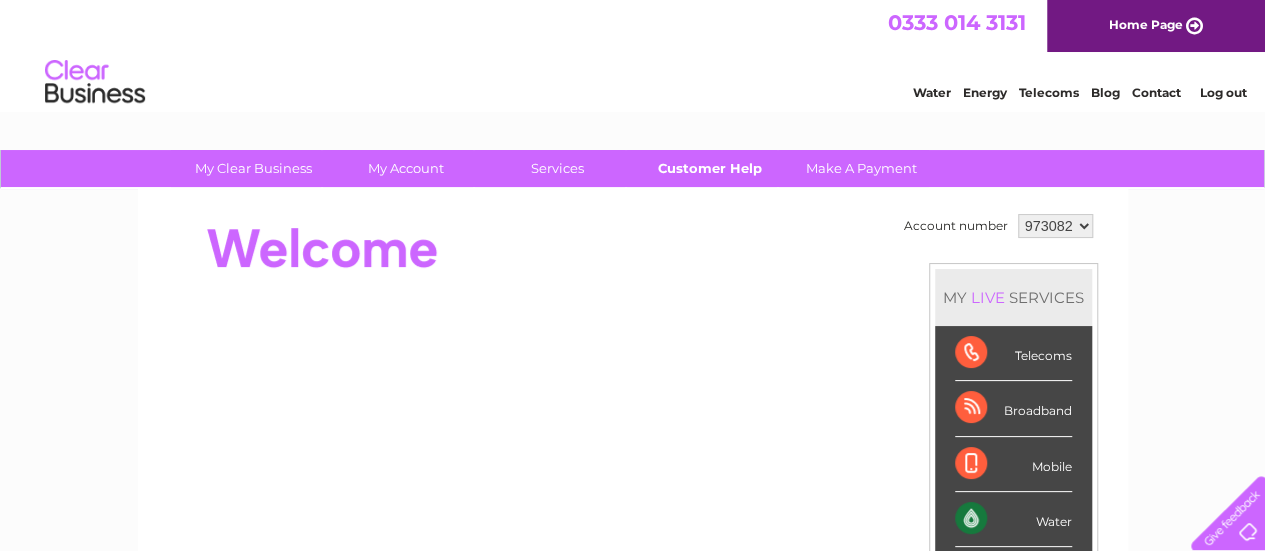 click on "Customer Help" at bounding box center (709, 168) 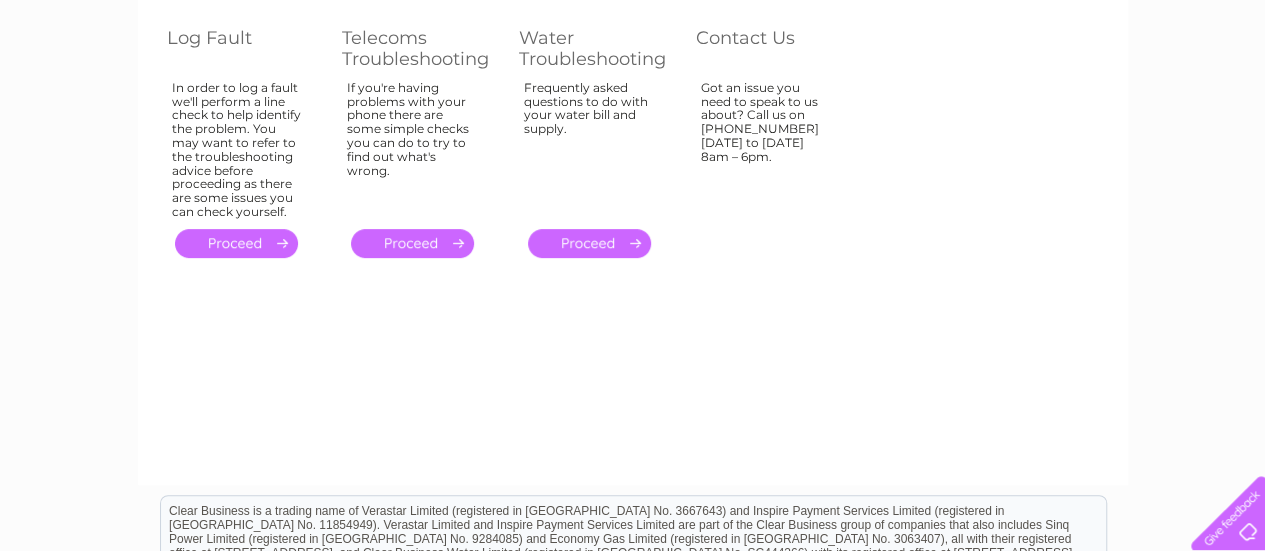 scroll, scrollTop: 80, scrollLeft: 0, axis: vertical 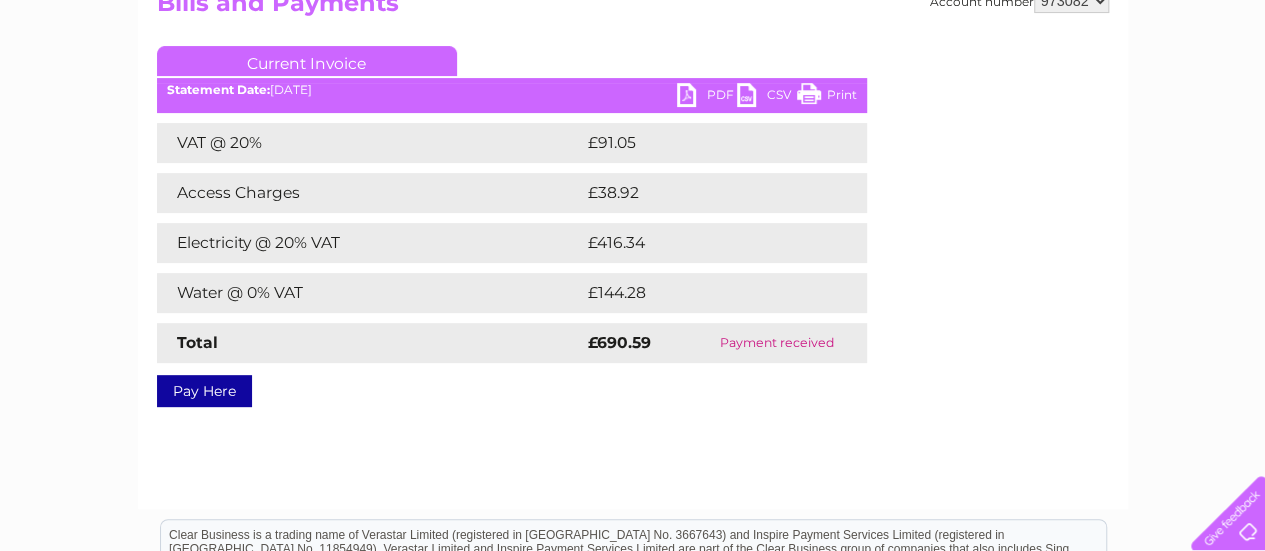 click on "My Clear Business
Login Details
My Details
My Preferences
Link Account
My Account
Bills and Payments   Direct Debit   Moving Premises" at bounding box center [632, 380] 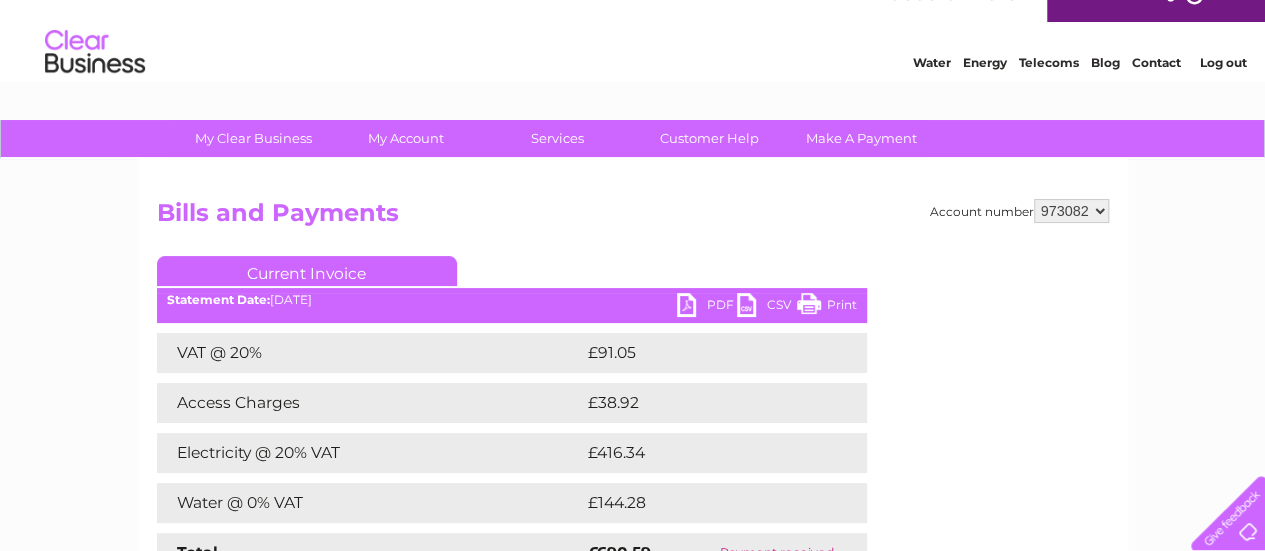 scroll, scrollTop: 0, scrollLeft: 0, axis: both 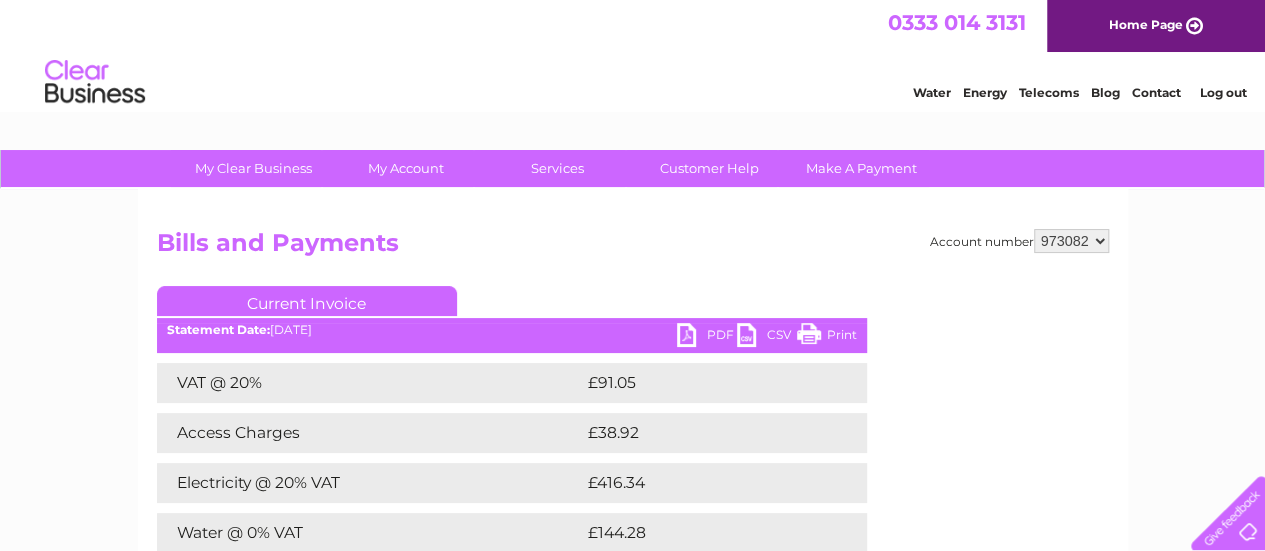click at bounding box center (95, 82) 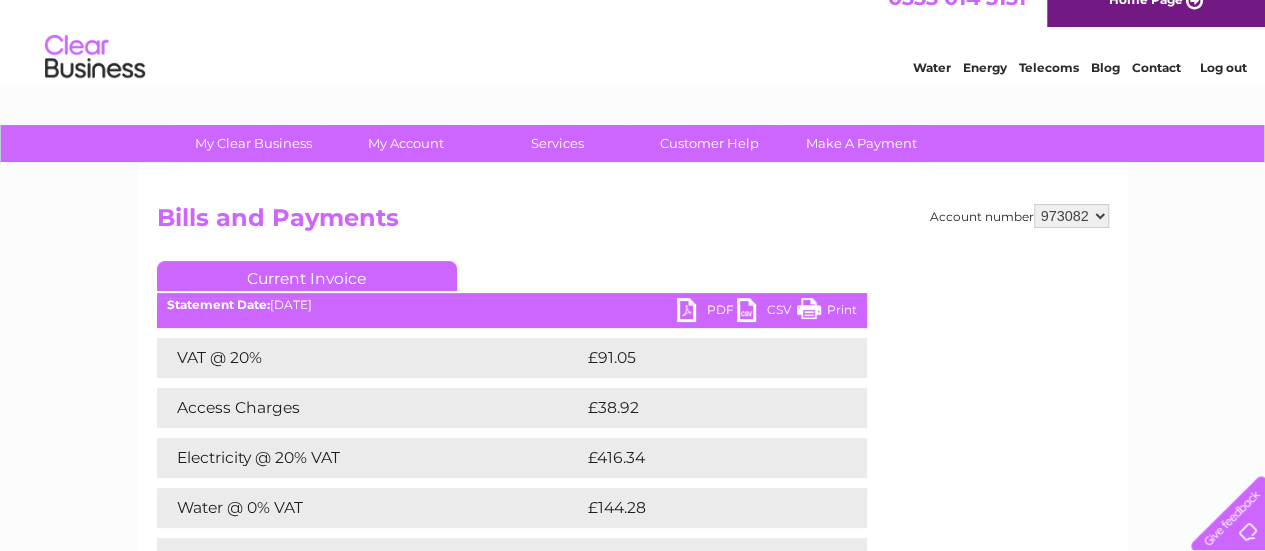 scroll, scrollTop: 0, scrollLeft: 0, axis: both 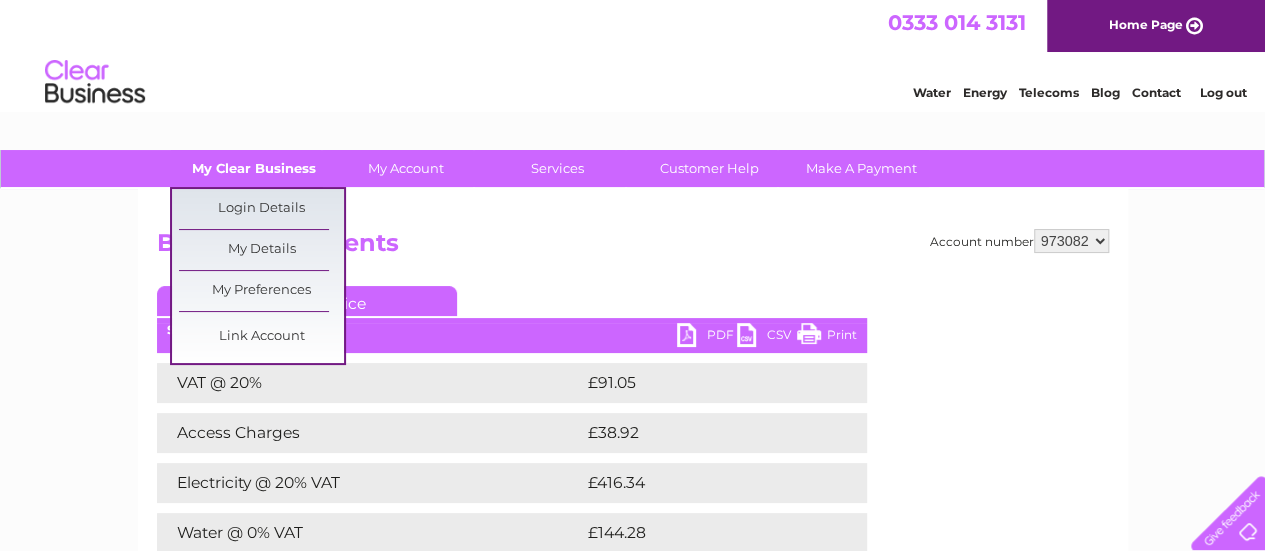 click on "My Clear Business" at bounding box center (253, 168) 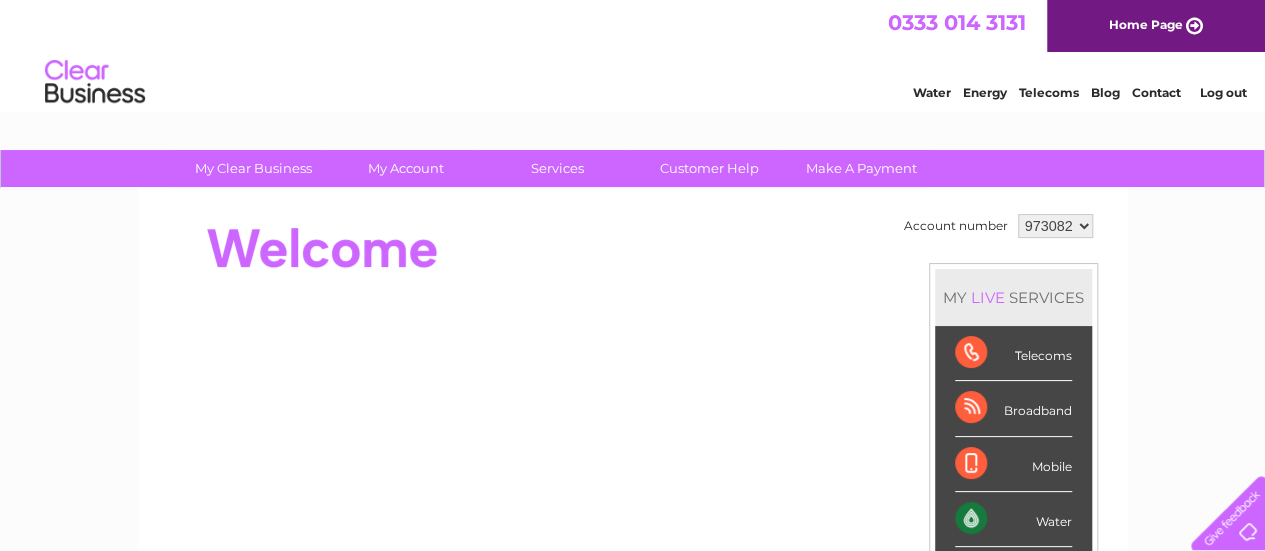scroll, scrollTop: 0, scrollLeft: 0, axis: both 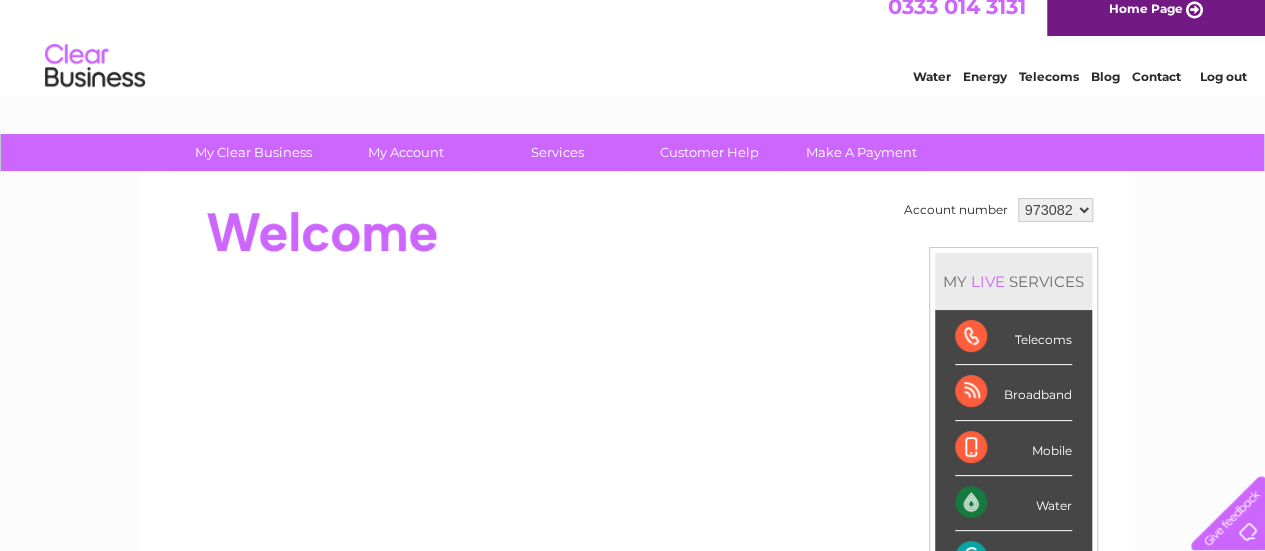 click on "My Clear Business
Login Details
My Details
My Preferences
Link Account
My Account
Bills and Payments   Direct Debit   Moving Premises" at bounding box center [632, 696] 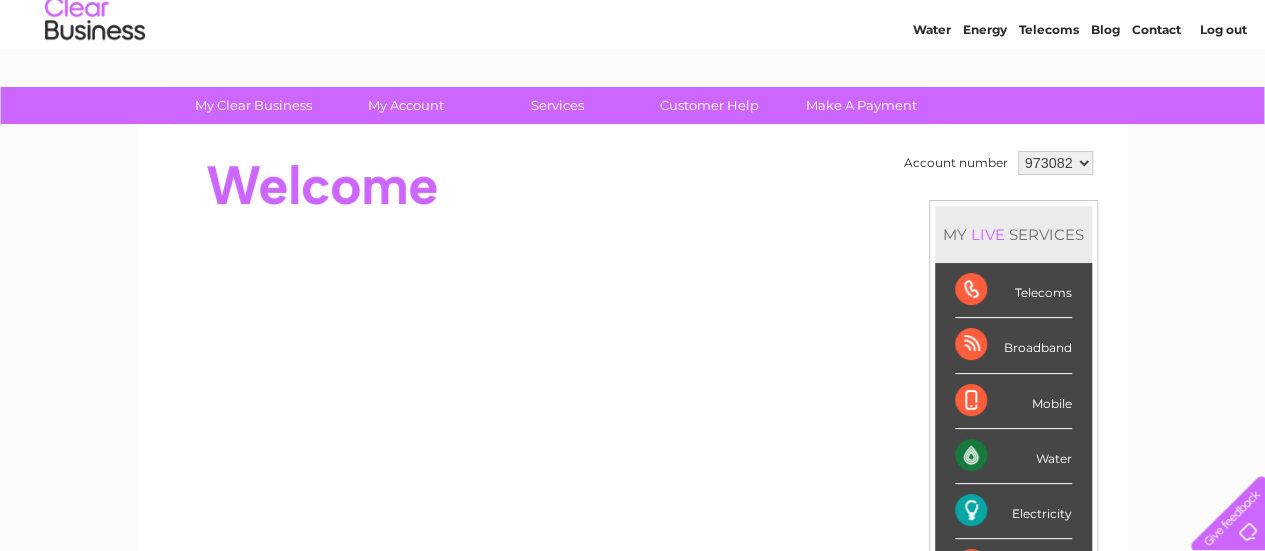 scroll, scrollTop: 80, scrollLeft: 0, axis: vertical 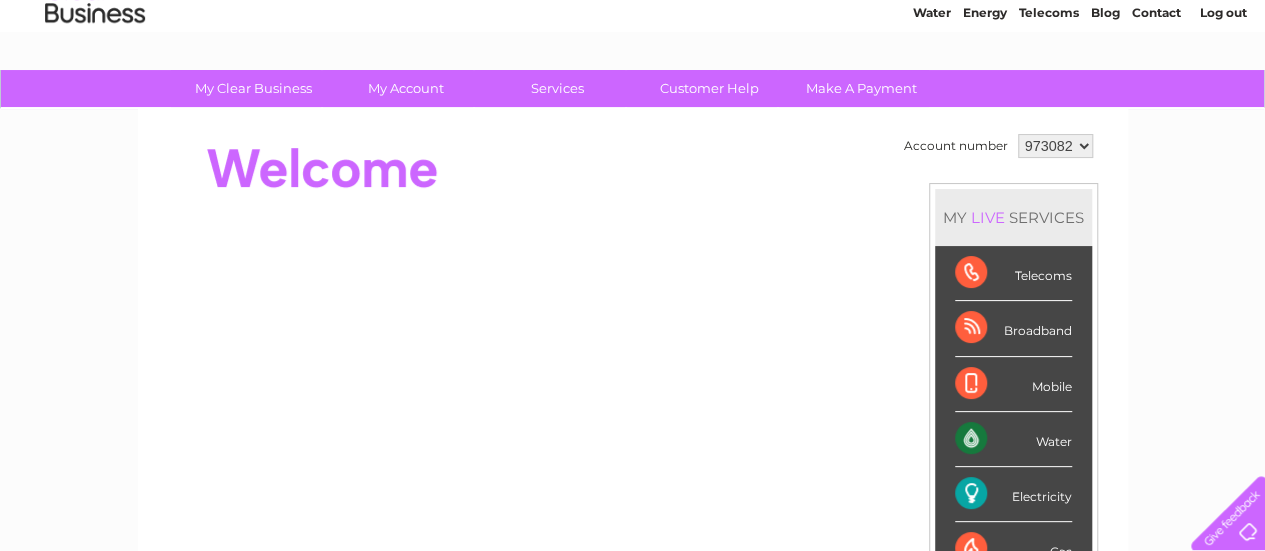 click on "My Clear Business
Login Details
My Details
My Preferences
Link Account
My Account
Bills and Payments   Direct Debit   Moving Premises" at bounding box center [632, 632] 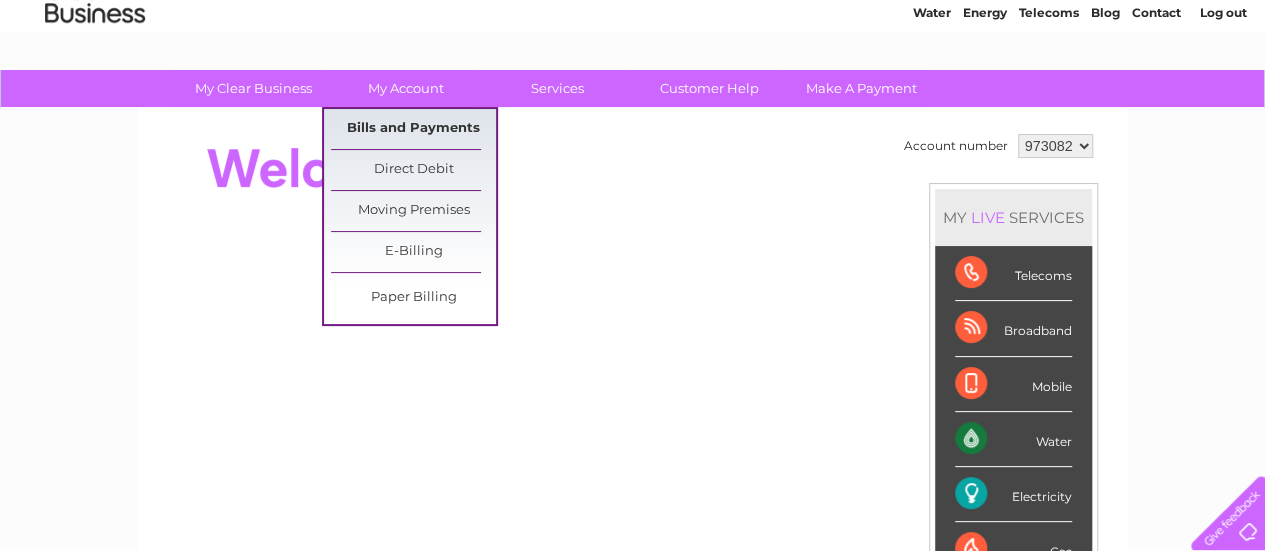 click on "Bills and Payments" at bounding box center (413, 129) 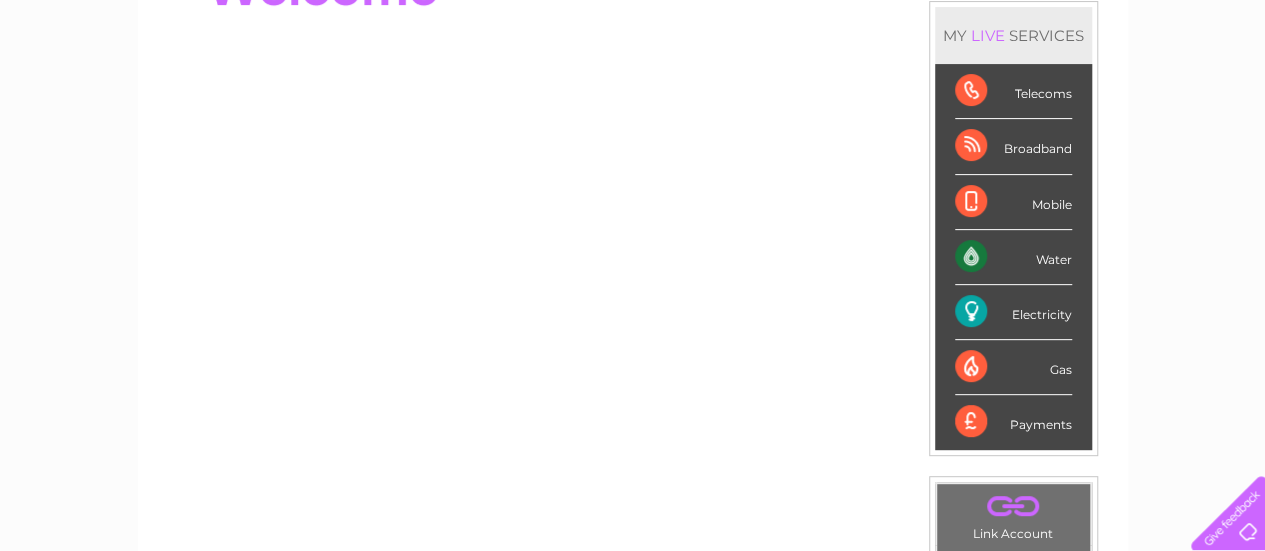 scroll, scrollTop: 292, scrollLeft: 0, axis: vertical 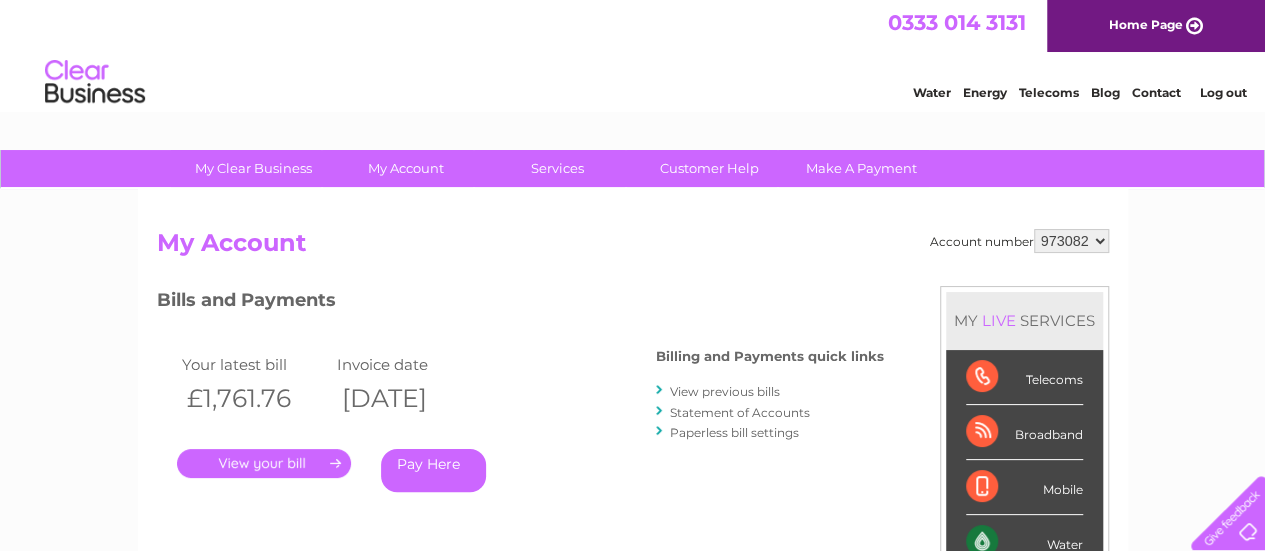 click on "View previous bills" at bounding box center [725, 391] 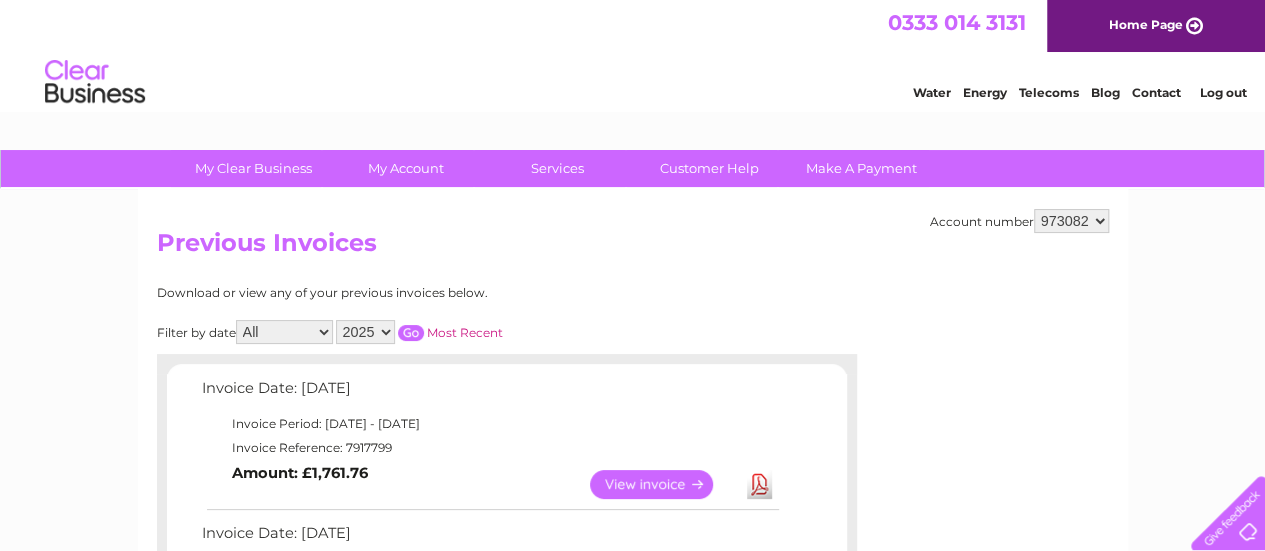 scroll, scrollTop: 0, scrollLeft: 0, axis: both 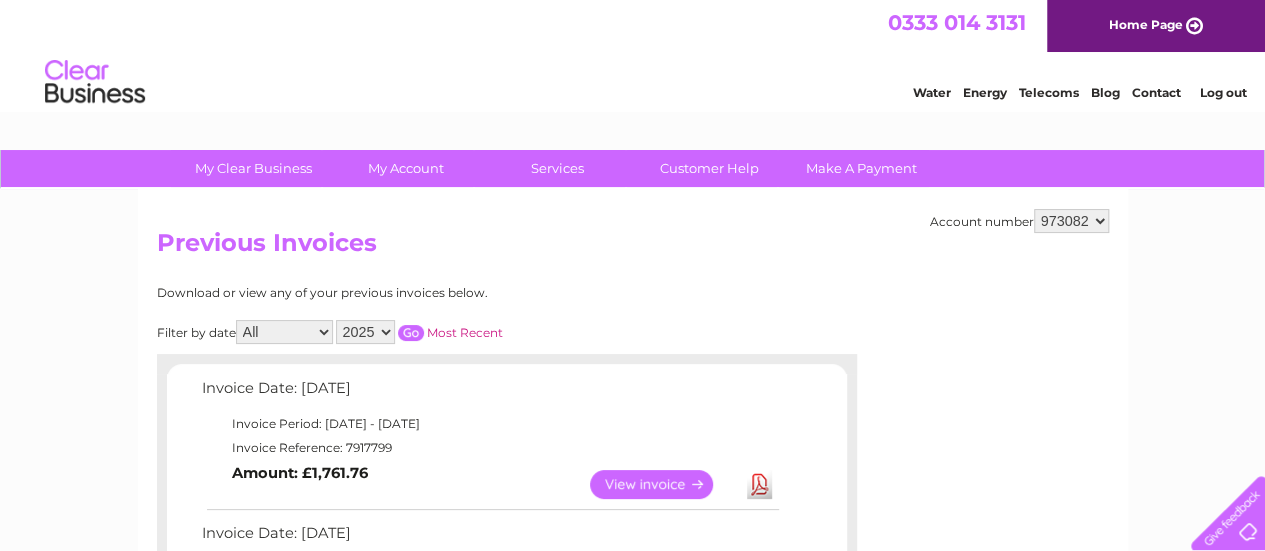 click on "View" at bounding box center (663, 484) 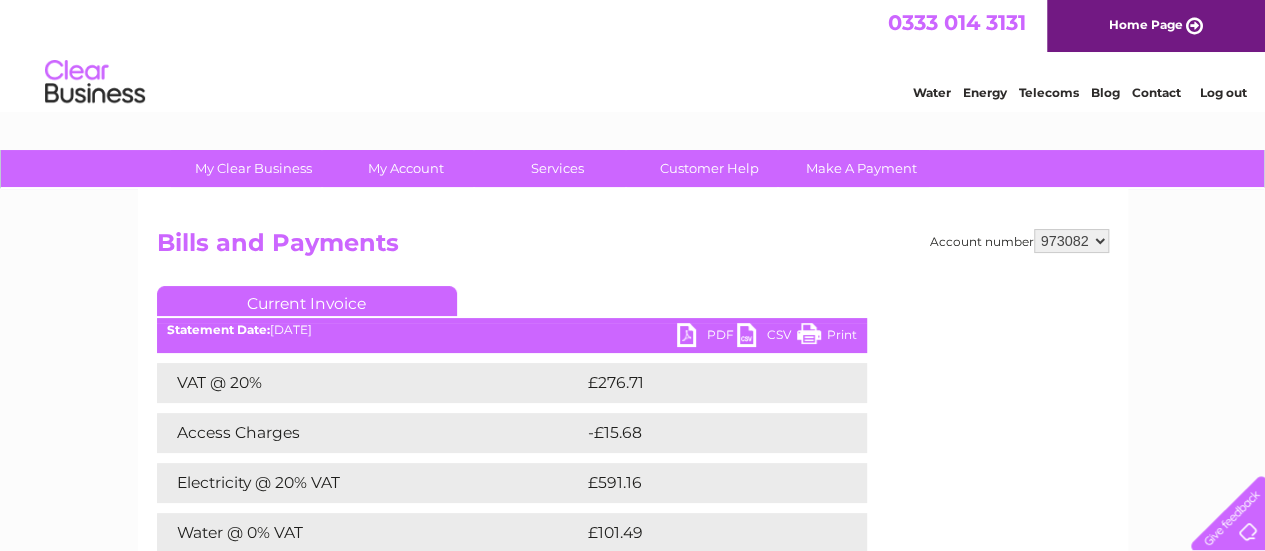 scroll, scrollTop: 0, scrollLeft: 0, axis: both 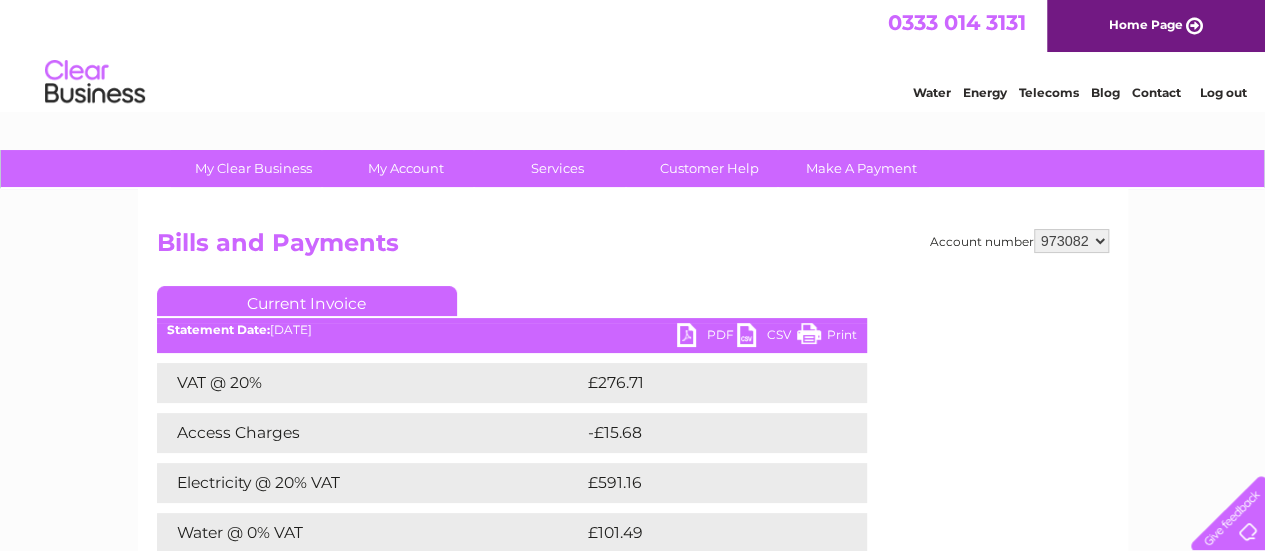 click on "PDF" at bounding box center (707, 337) 